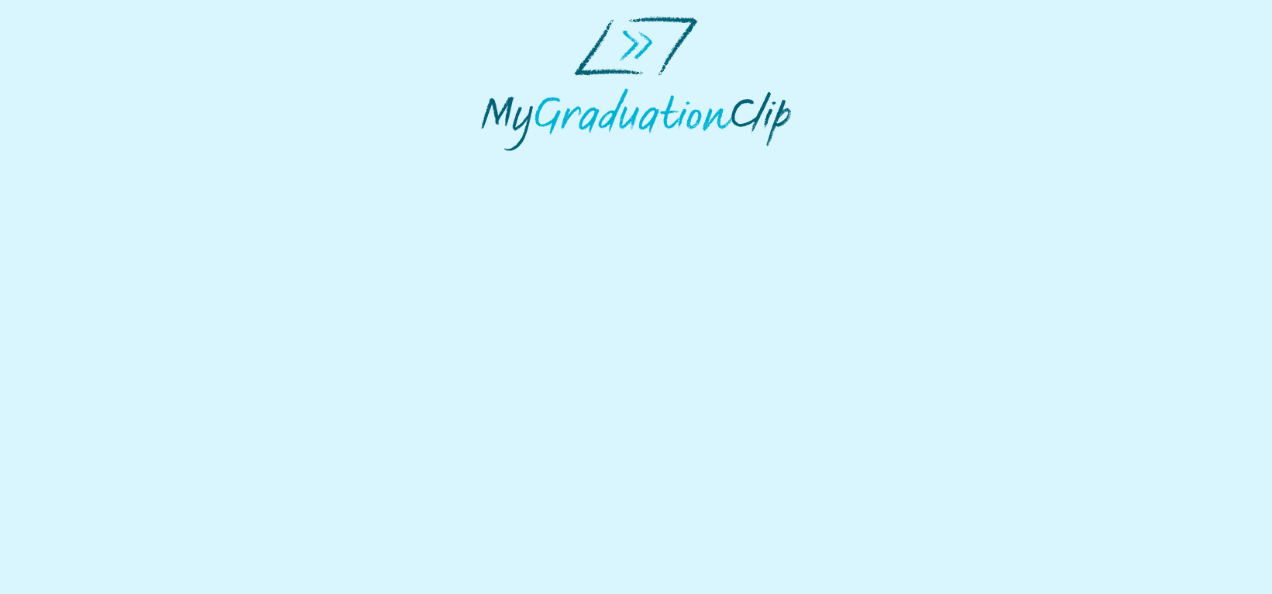 scroll, scrollTop: 0, scrollLeft: 0, axis: both 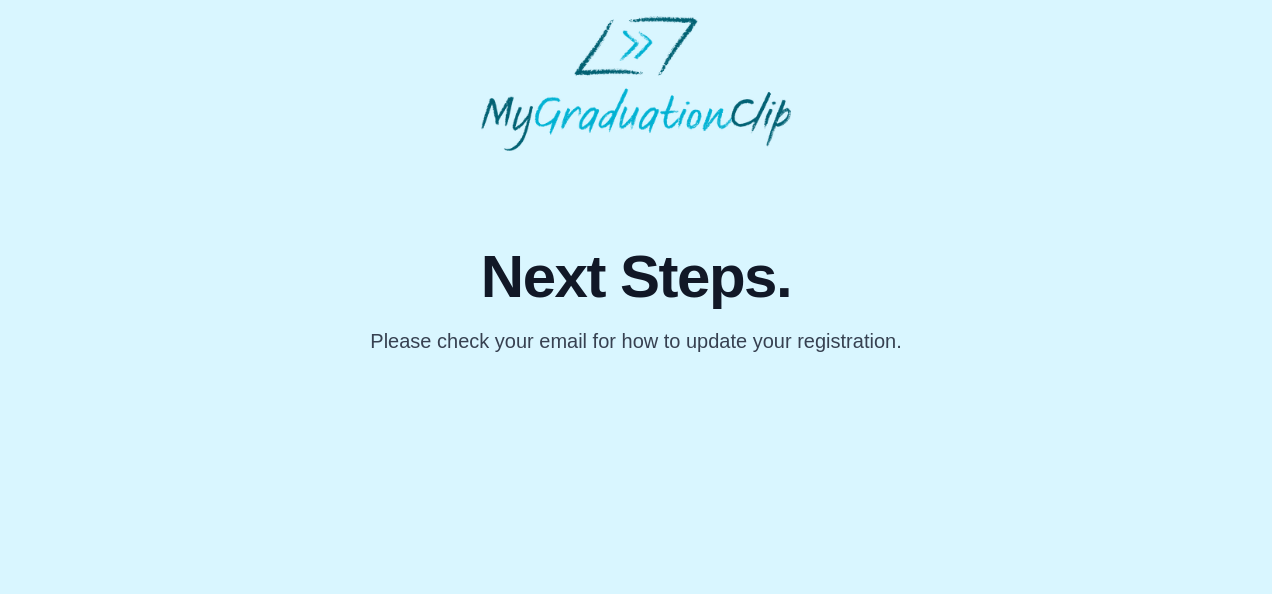 click on "Next Steps.  Please check your email for how to update your registration." at bounding box center (636, 185) 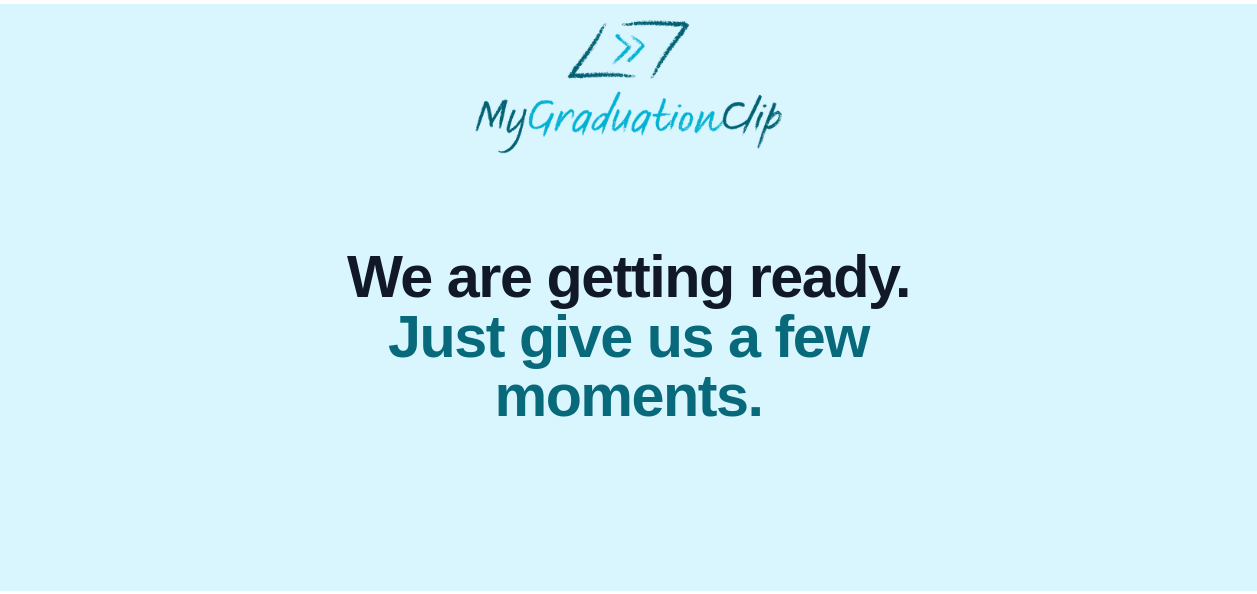 scroll, scrollTop: 0, scrollLeft: 0, axis: both 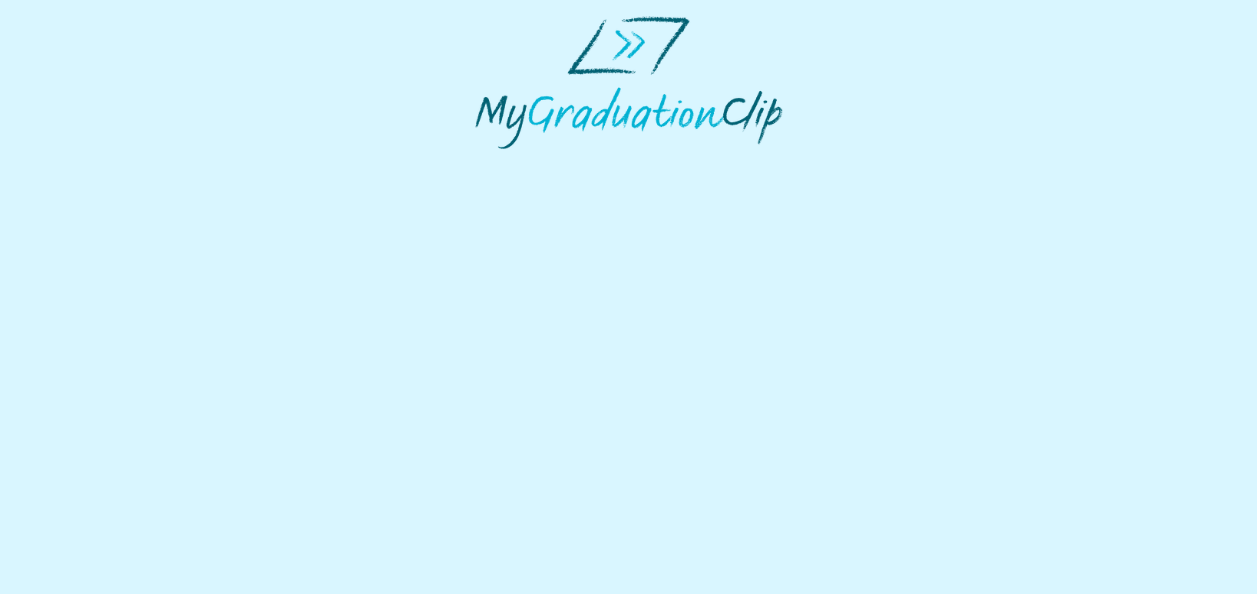 select on "**********" 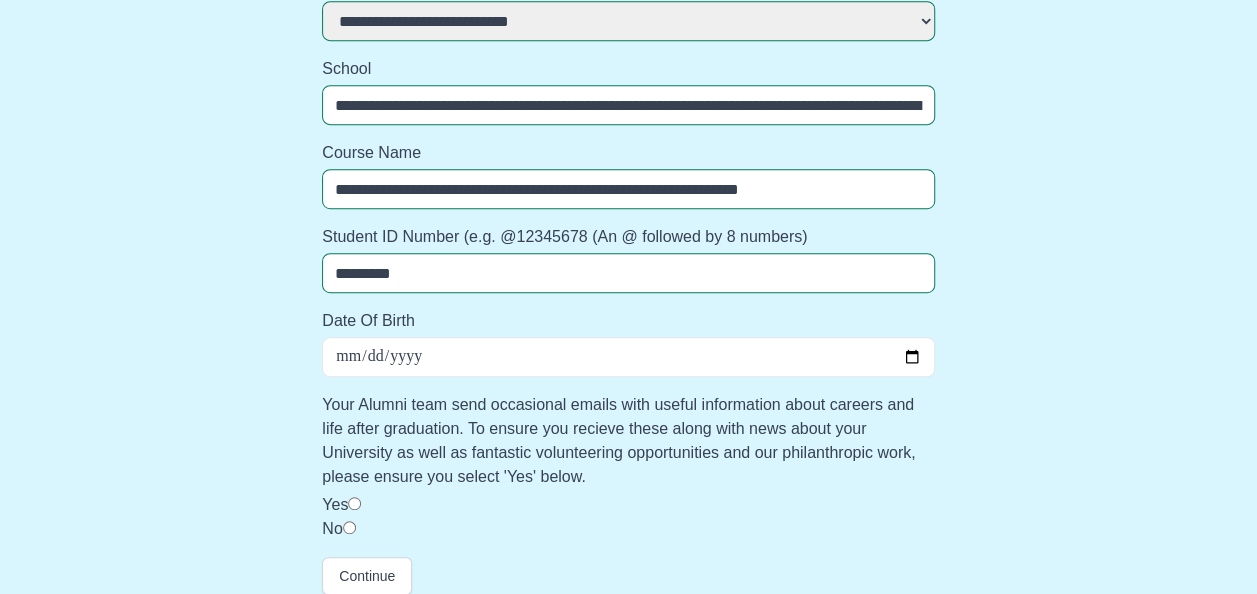 scroll, scrollTop: 477, scrollLeft: 0, axis: vertical 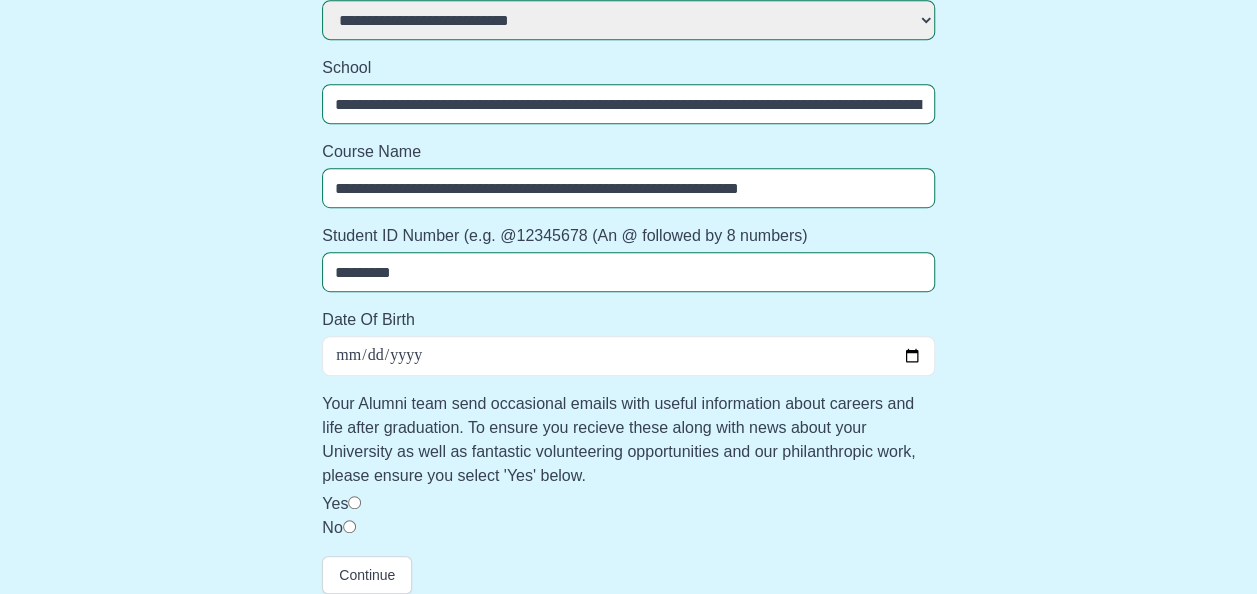 click on "Date Of Birth" at bounding box center [628, 356] 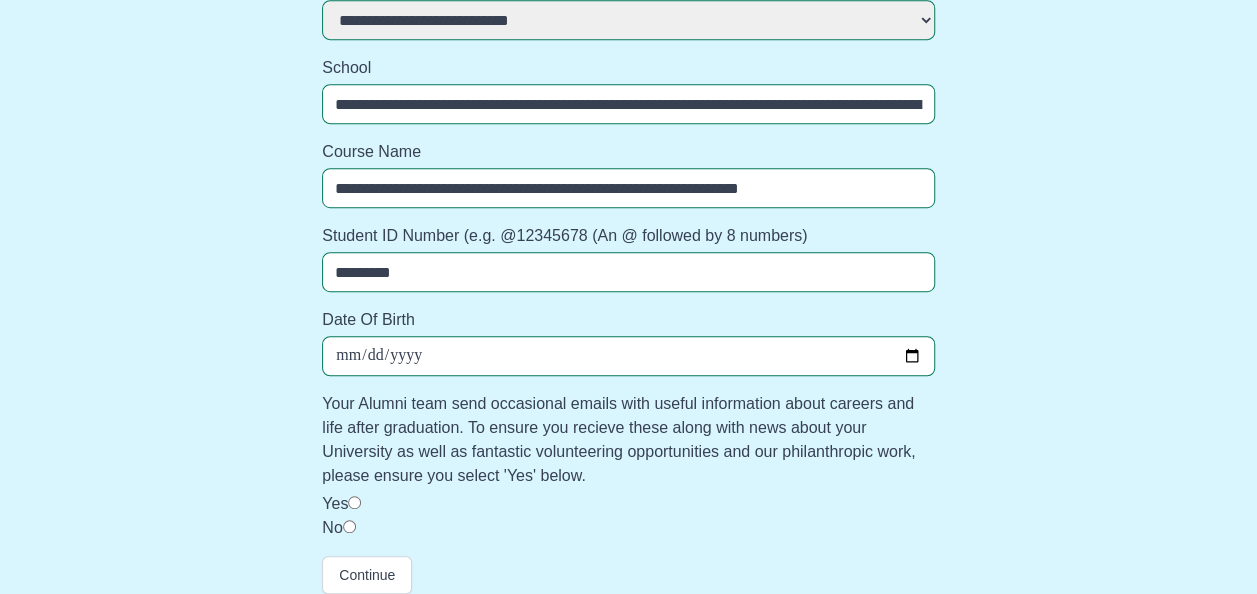 type on "**********" 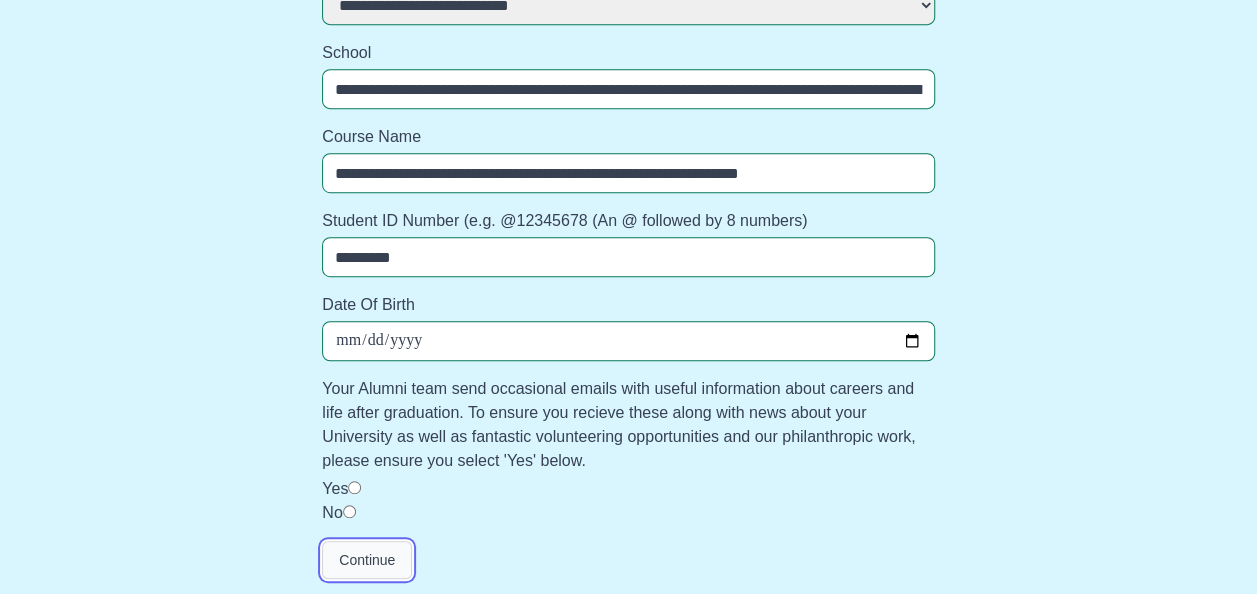 click on "Continue" at bounding box center [367, 560] 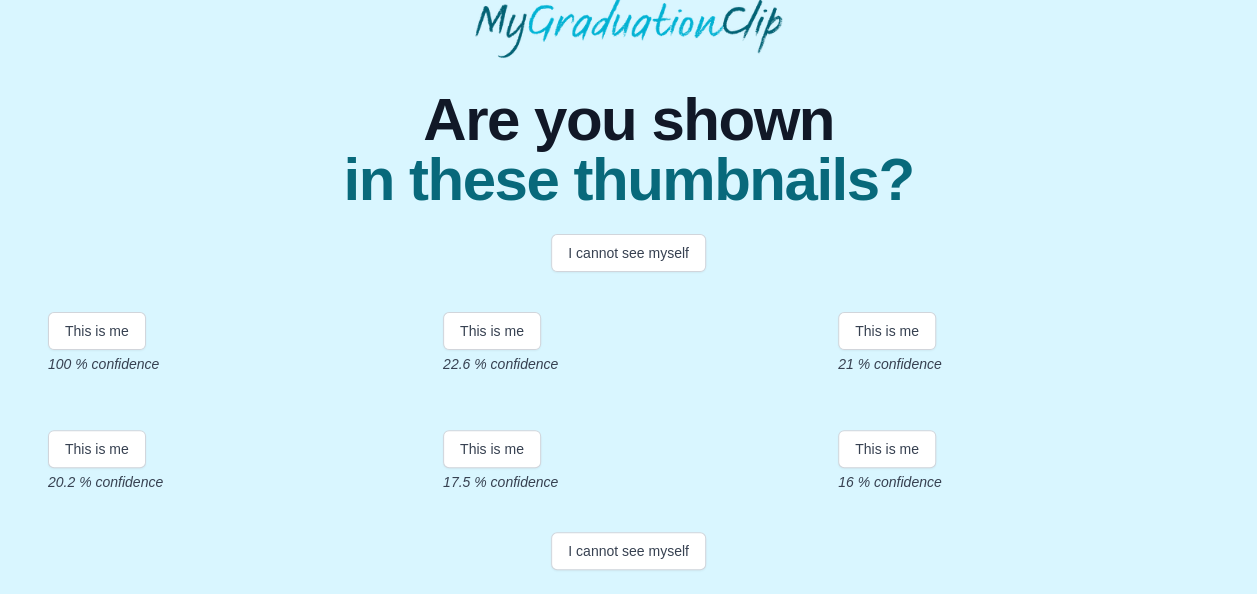 scroll, scrollTop: 190, scrollLeft: 0, axis: vertical 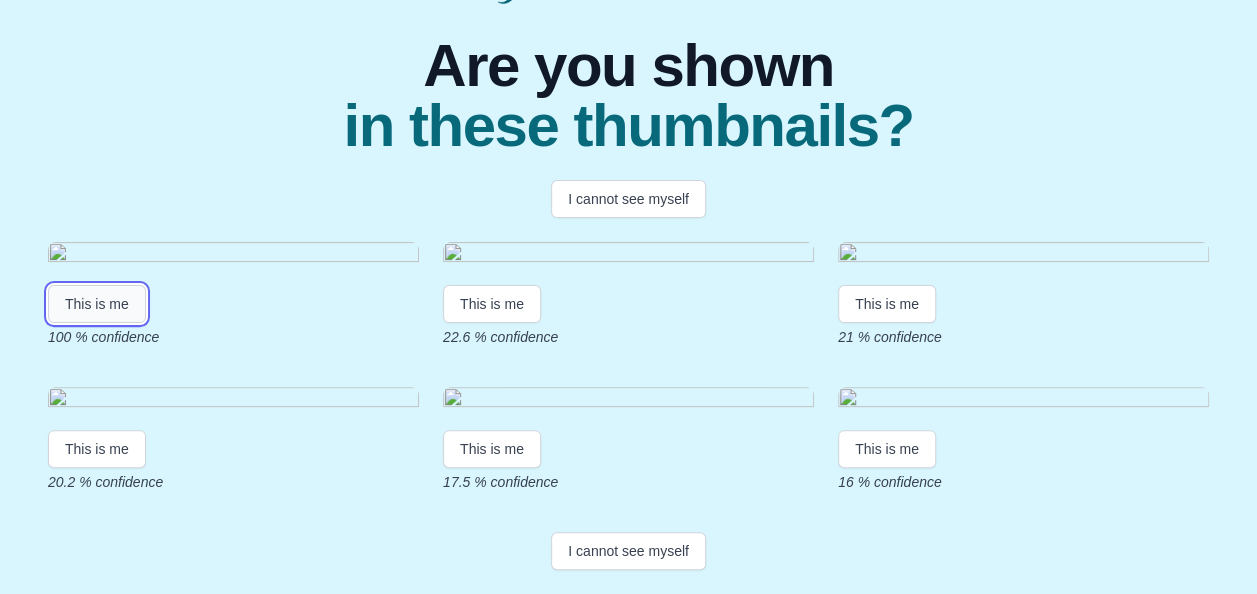 click on "This is me" at bounding box center [97, 304] 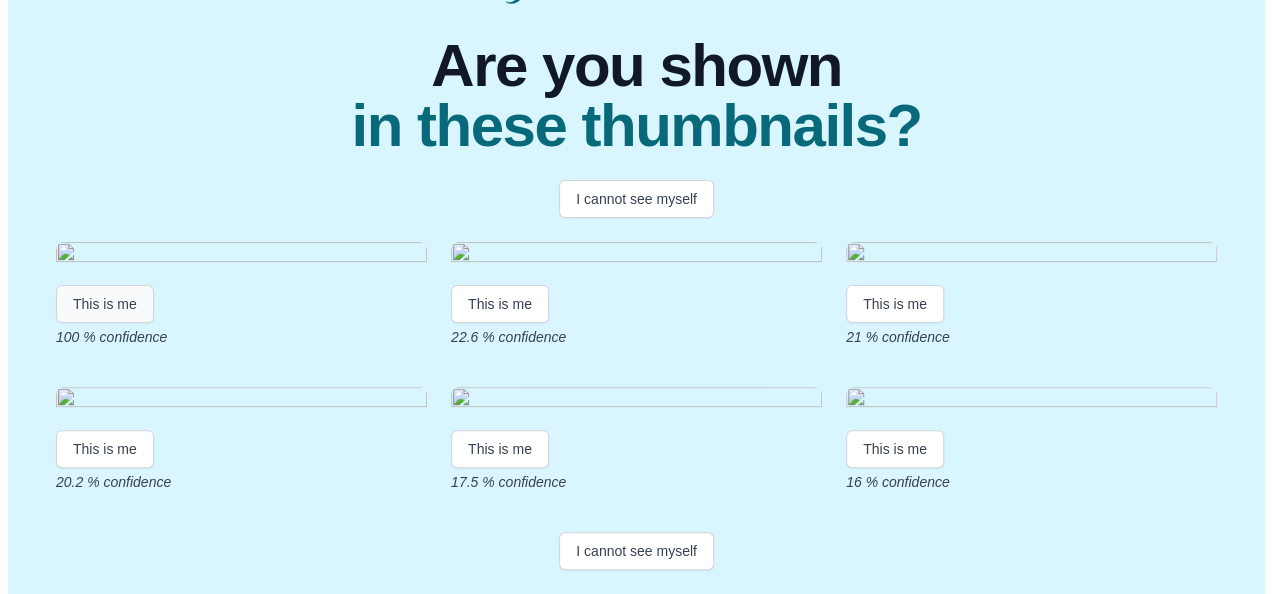 scroll, scrollTop: 0, scrollLeft: 0, axis: both 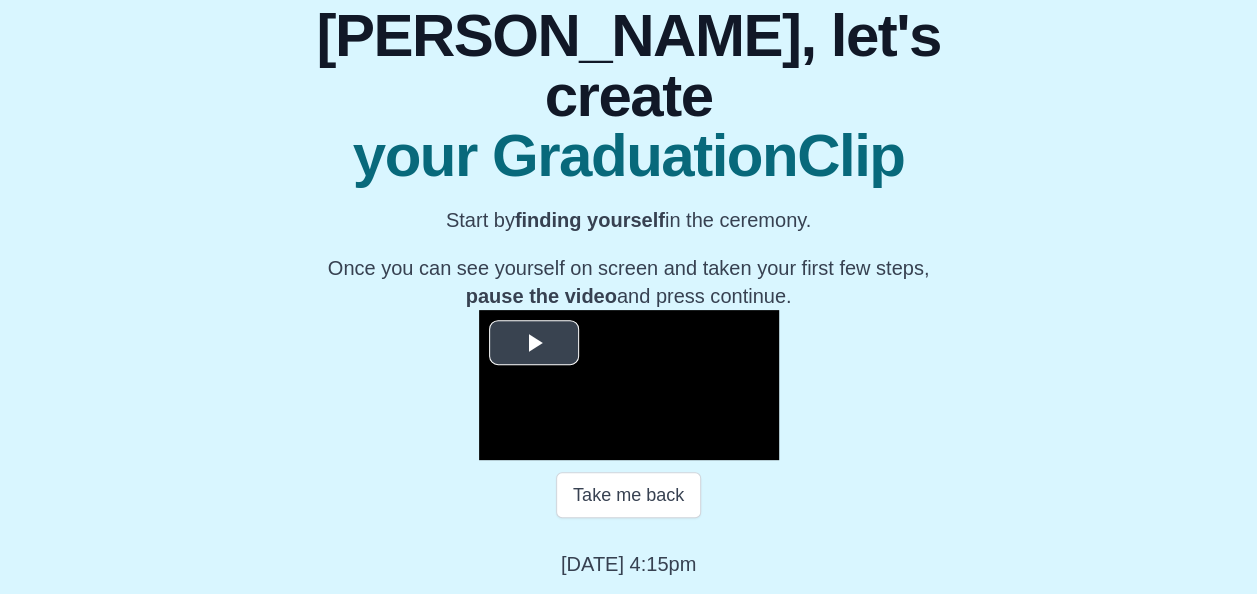 click at bounding box center (534, 343) 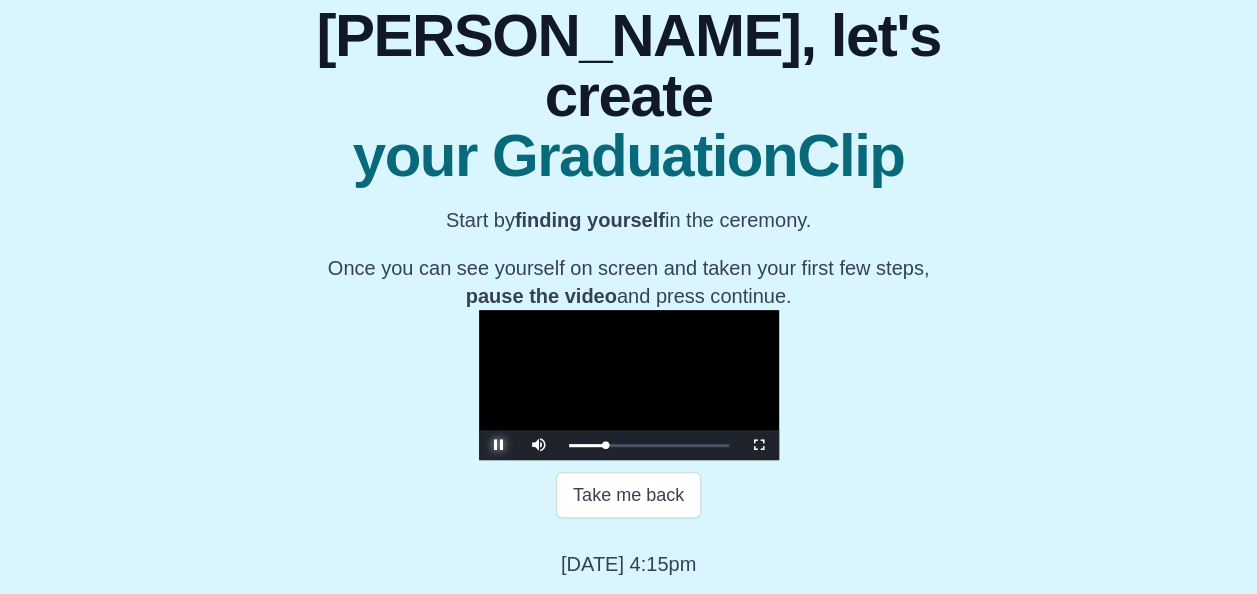 click at bounding box center (499, 445) 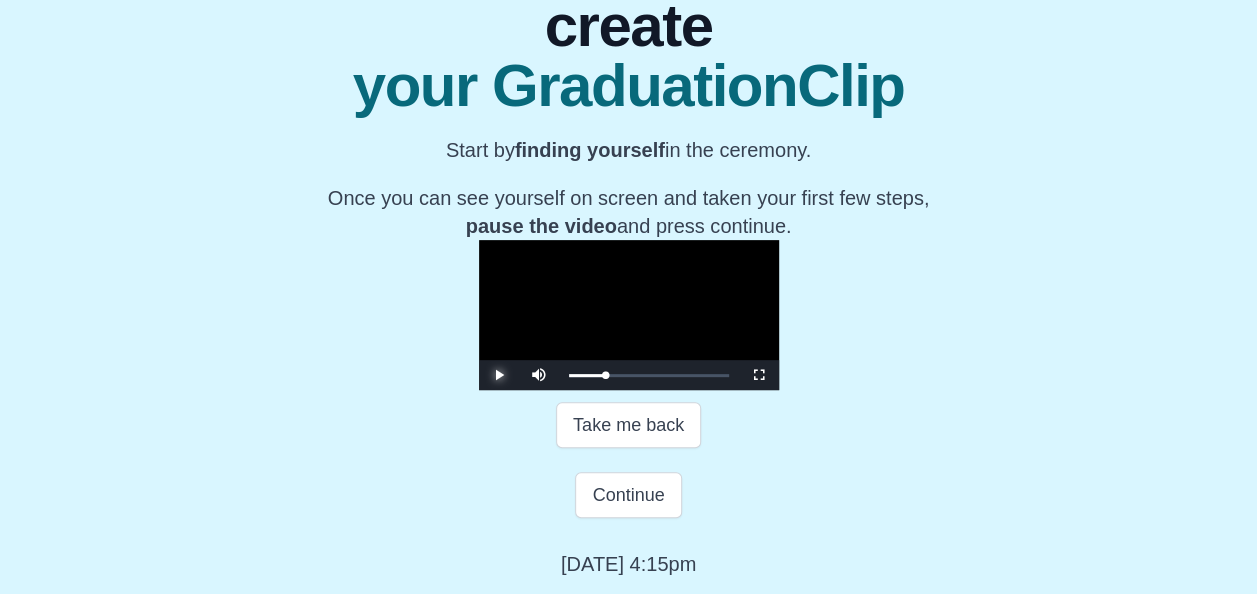 scroll, scrollTop: 388, scrollLeft: 0, axis: vertical 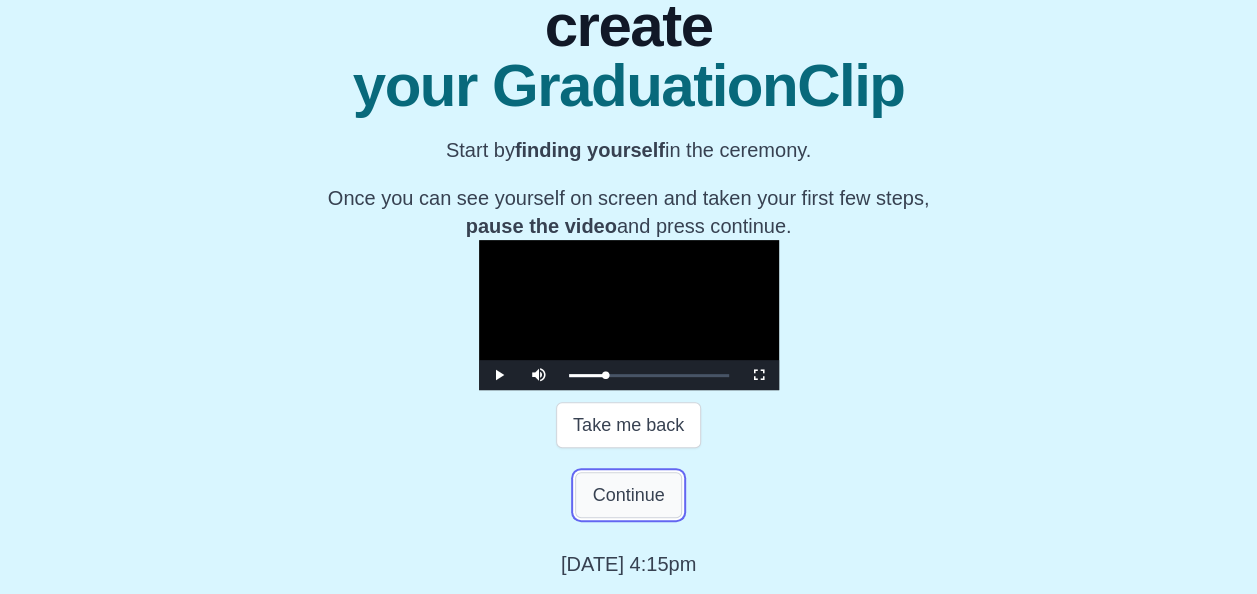 click on "Continue" at bounding box center (628, 495) 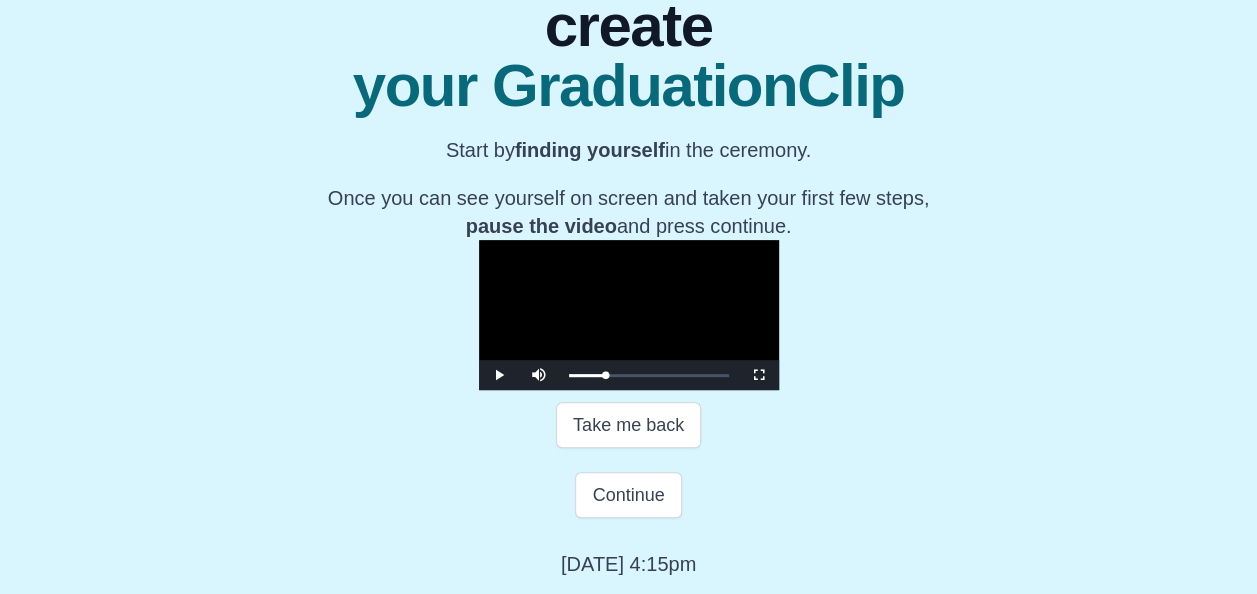 scroll, scrollTop: 56, scrollLeft: 0, axis: vertical 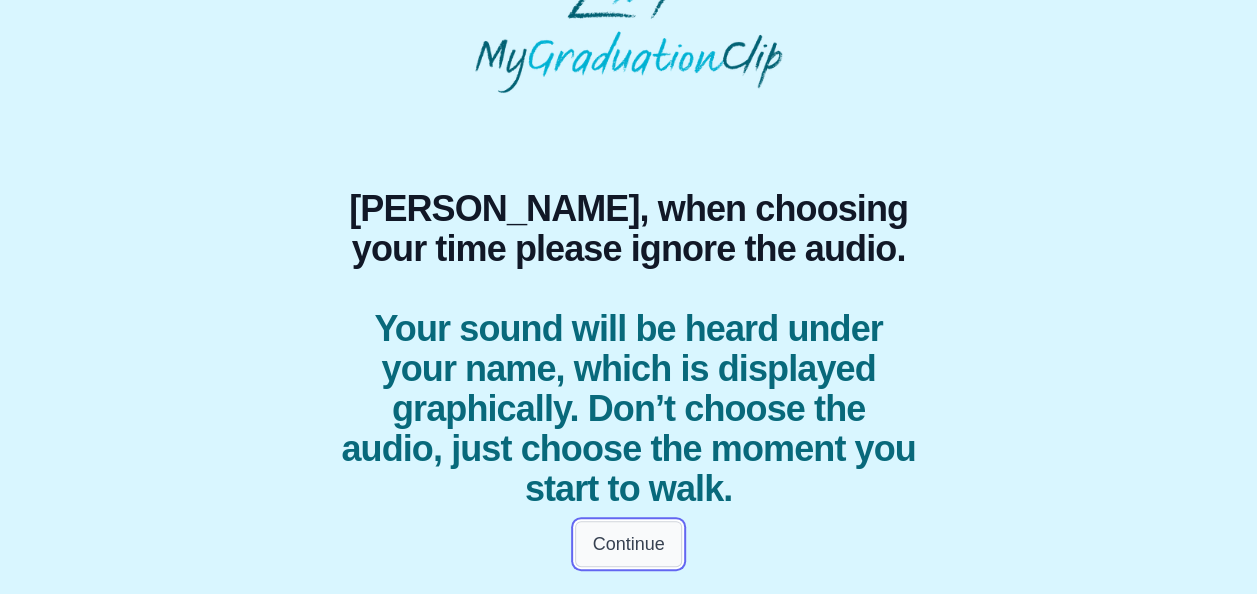 click on "Continue" at bounding box center (628, 544) 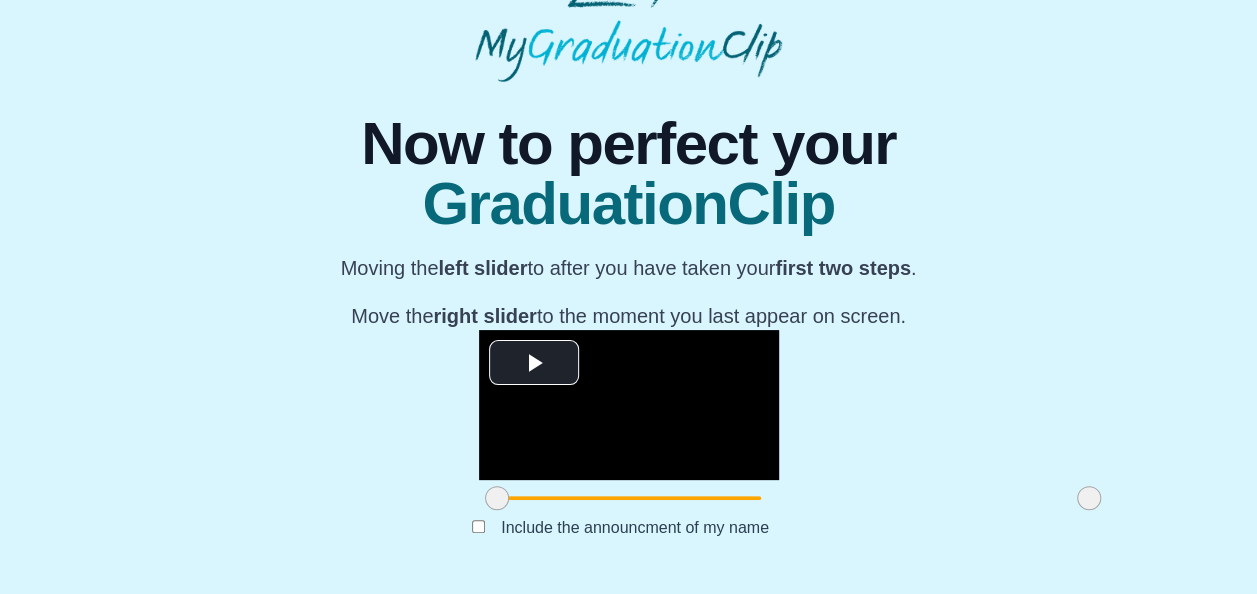 scroll, scrollTop: 224, scrollLeft: 0, axis: vertical 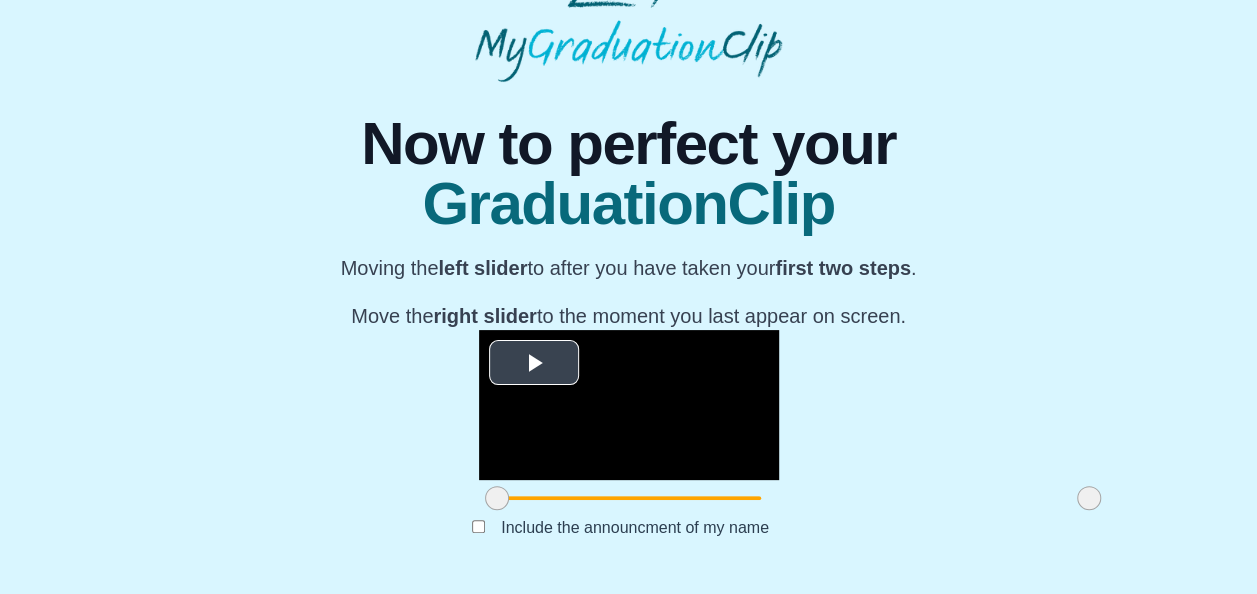 click at bounding box center (534, 363) 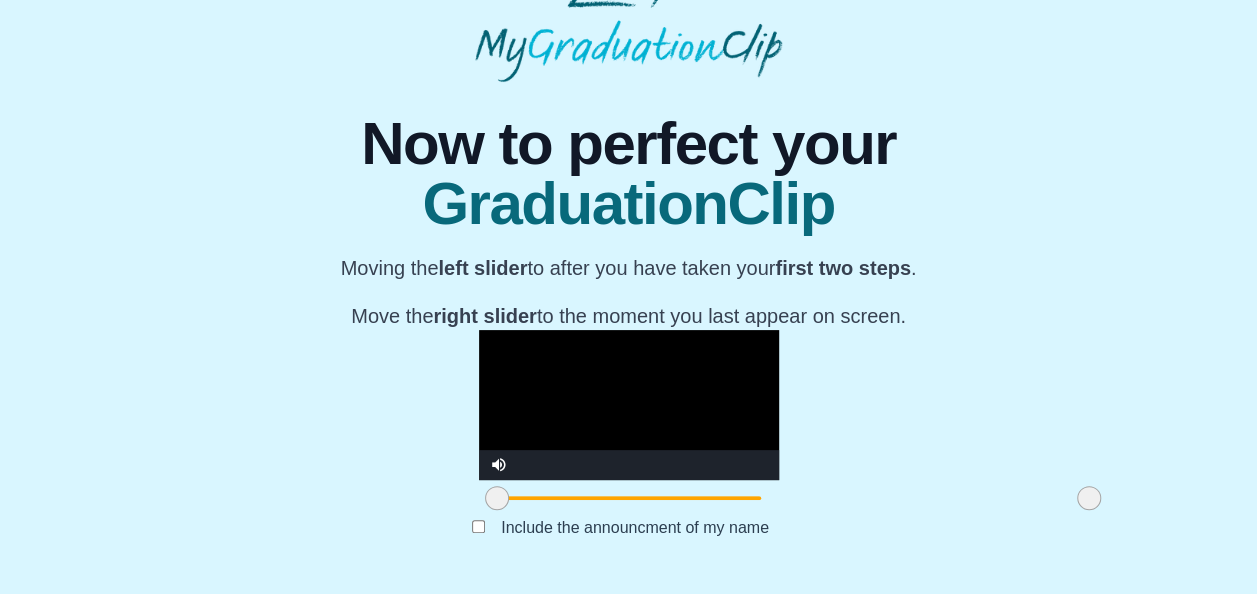 click at bounding box center [629, 405] 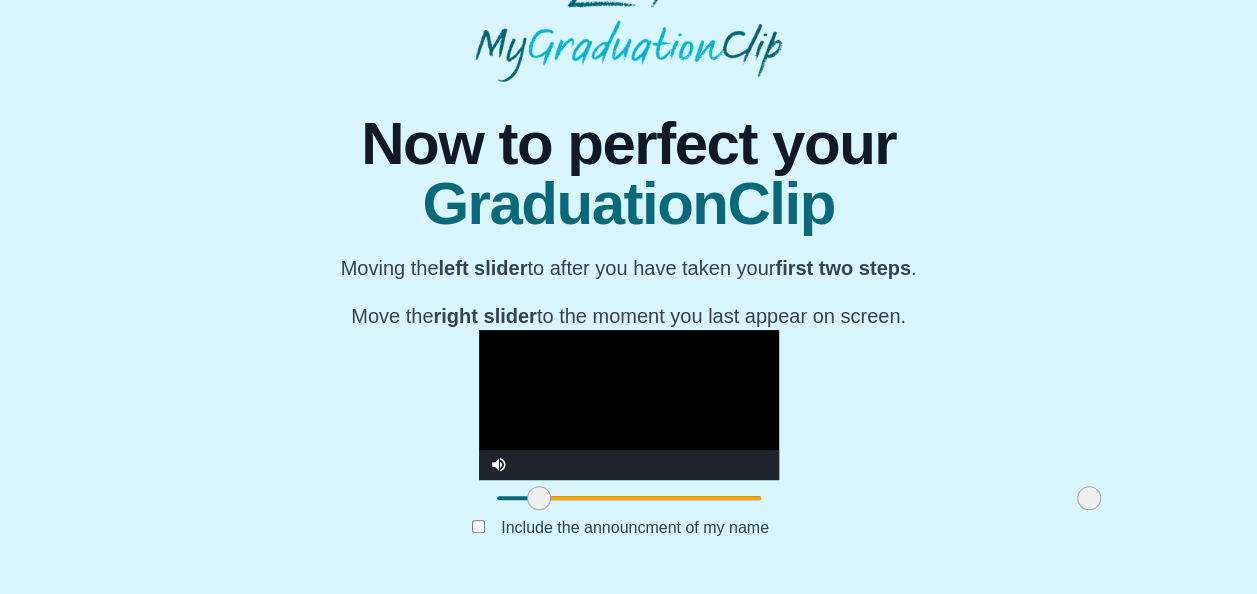 drag, startPoint x: 322, startPoint y: 543, endPoint x: 364, endPoint y: 544, distance: 42.0119 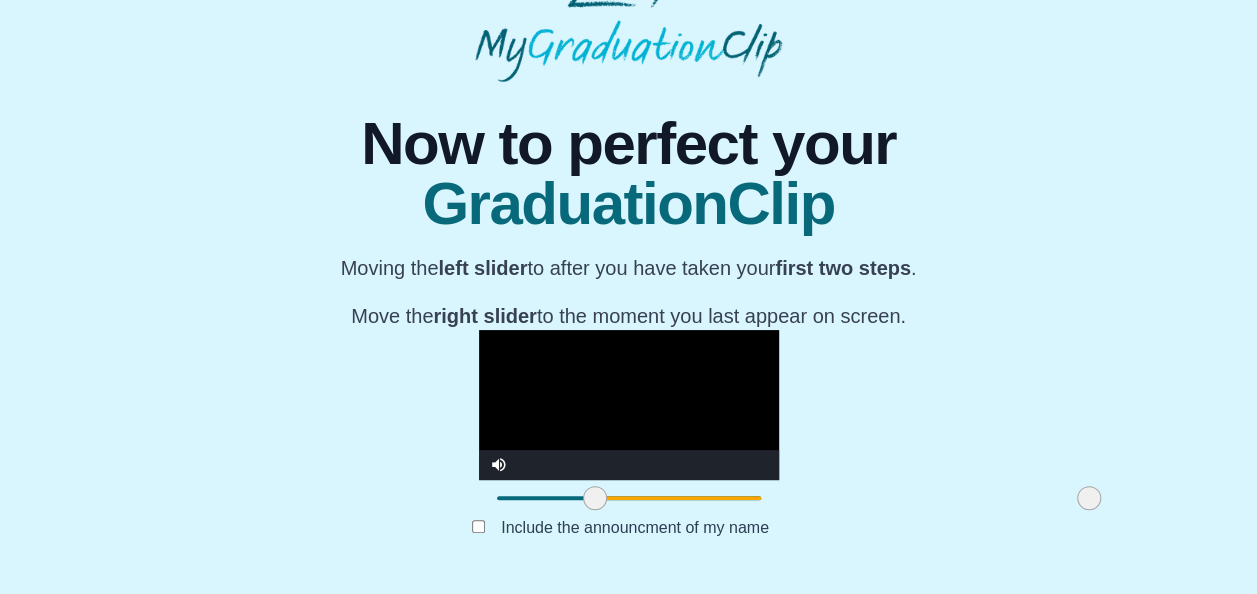 drag, startPoint x: 380, startPoint y: 544, endPoint x: 437, endPoint y: 544, distance: 57 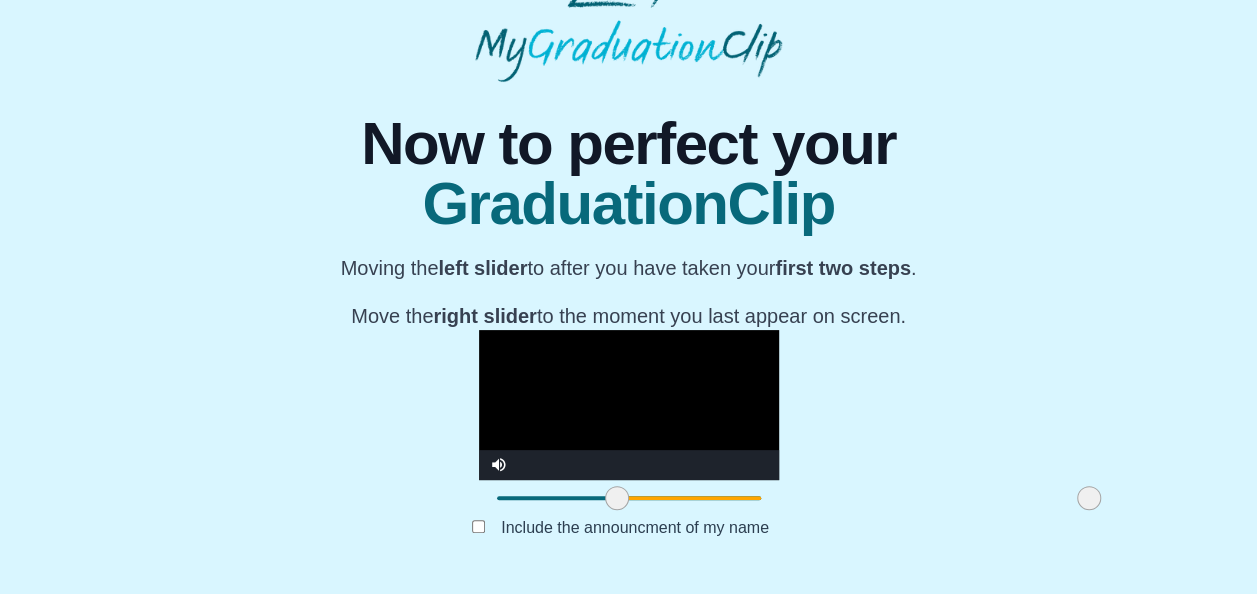 drag, startPoint x: 437, startPoint y: 544, endPoint x: 456, endPoint y: 526, distance: 26.172504 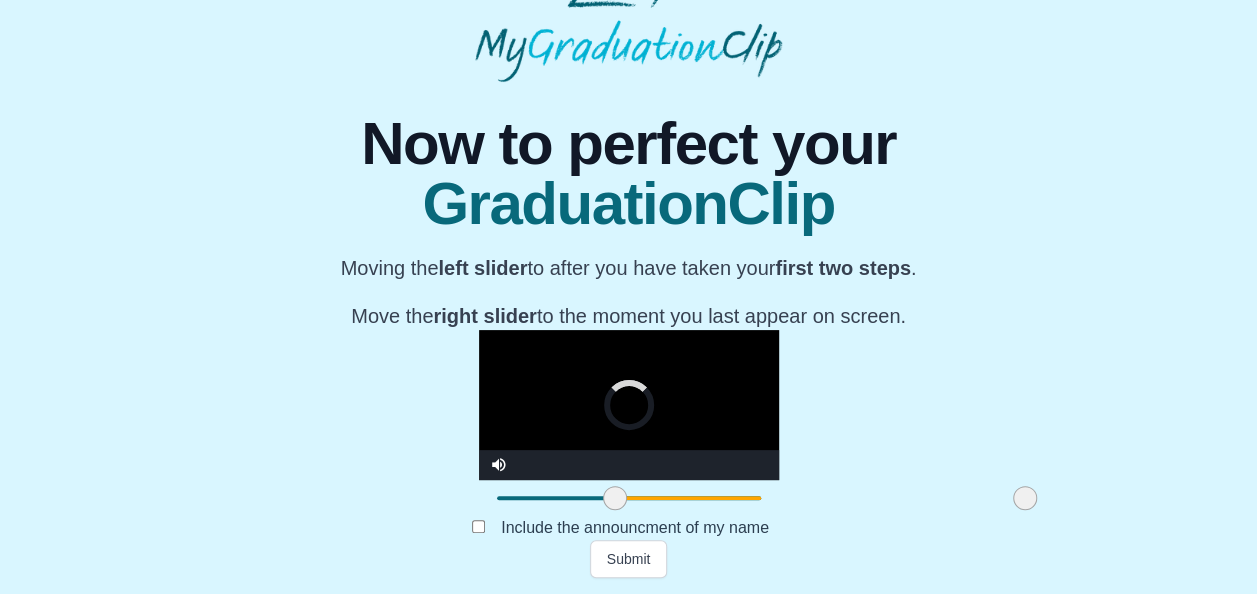 drag, startPoint x: 918, startPoint y: 544, endPoint x: 841, endPoint y: 548, distance: 77.10383 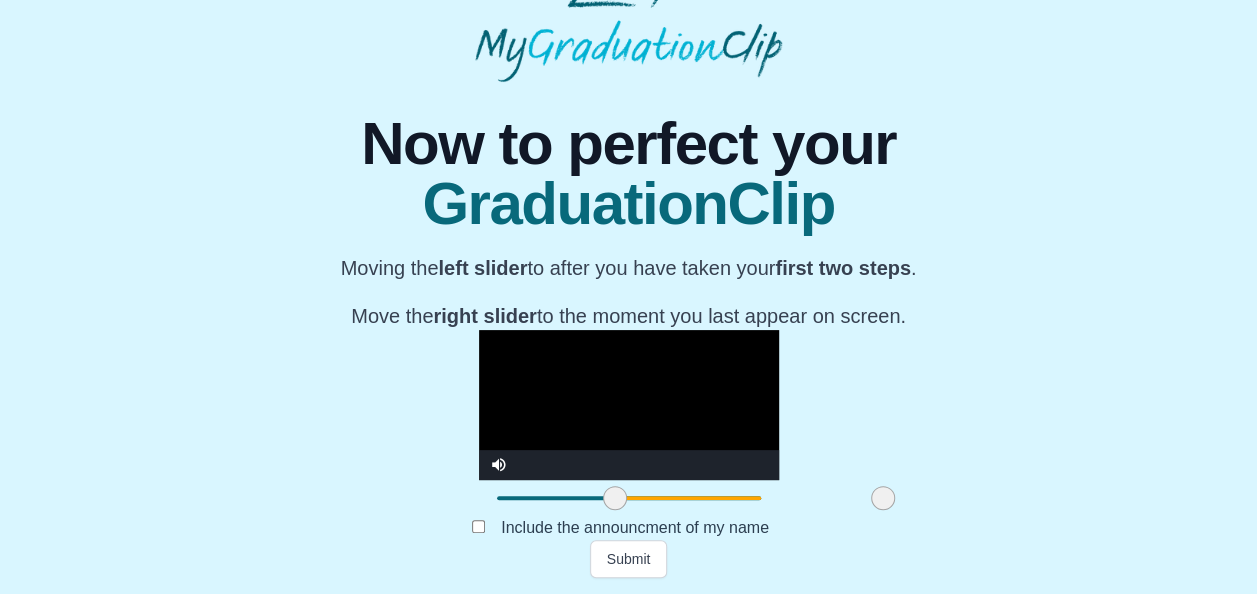 drag, startPoint x: 841, startPoint y: 548, endPoint x: 712, endPoint y: 535, distance: 129.65338 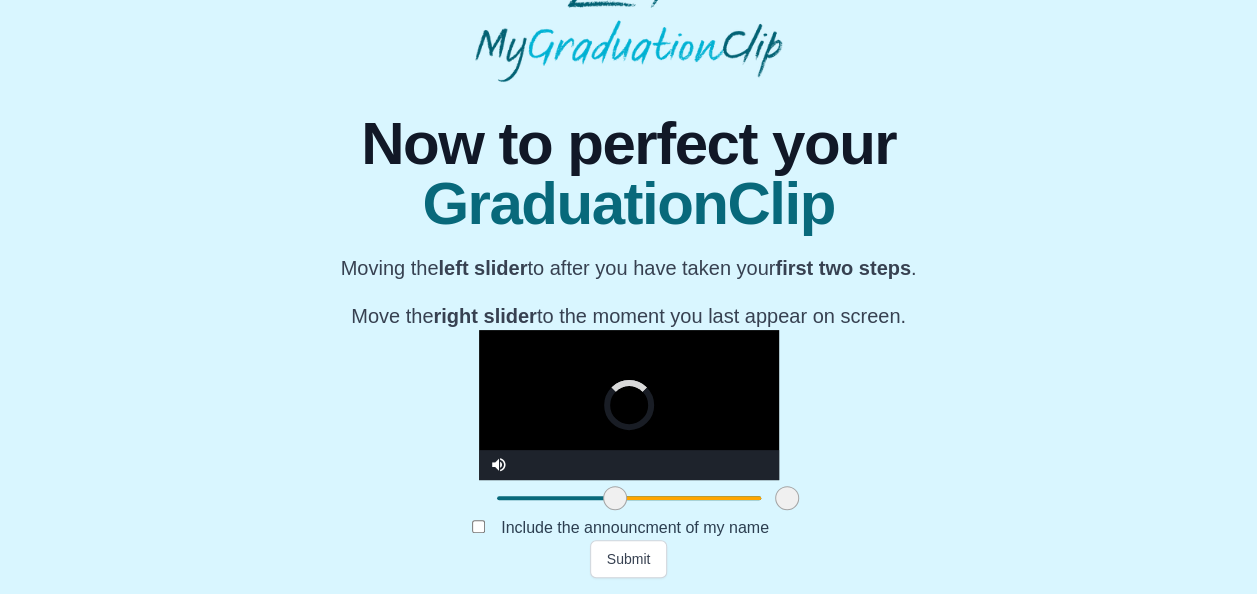 drag, startPoint x: 712, startPoint y: 535, endPoint x: 612, endPoint y: 522, distance: 100.84146 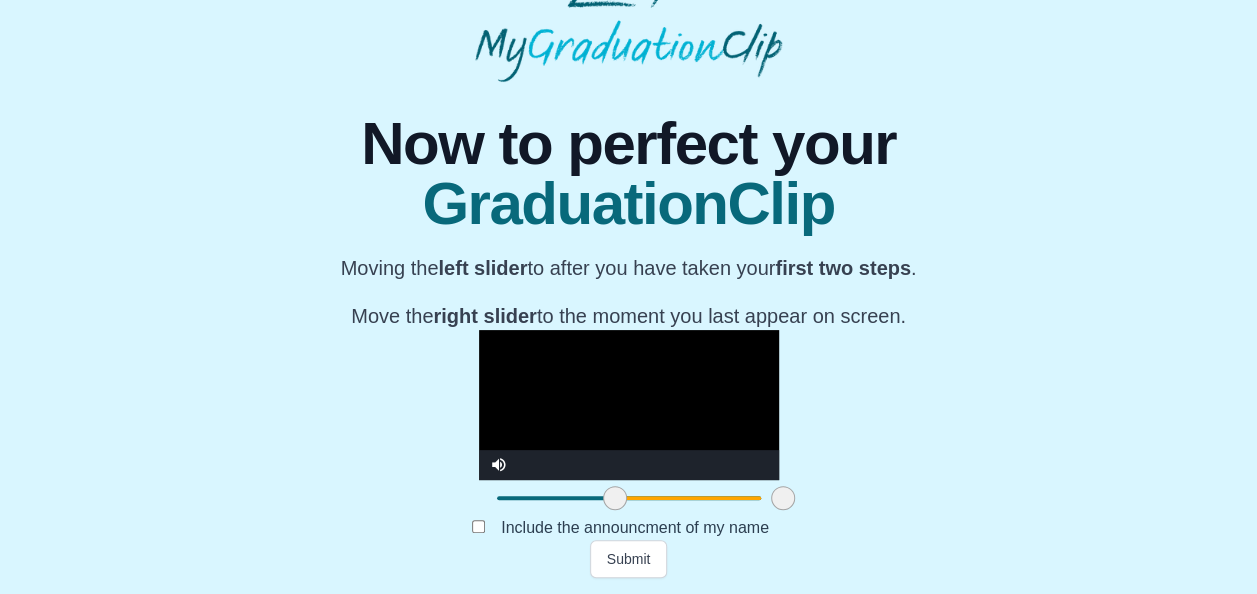 click at bounding box center [649, 465] 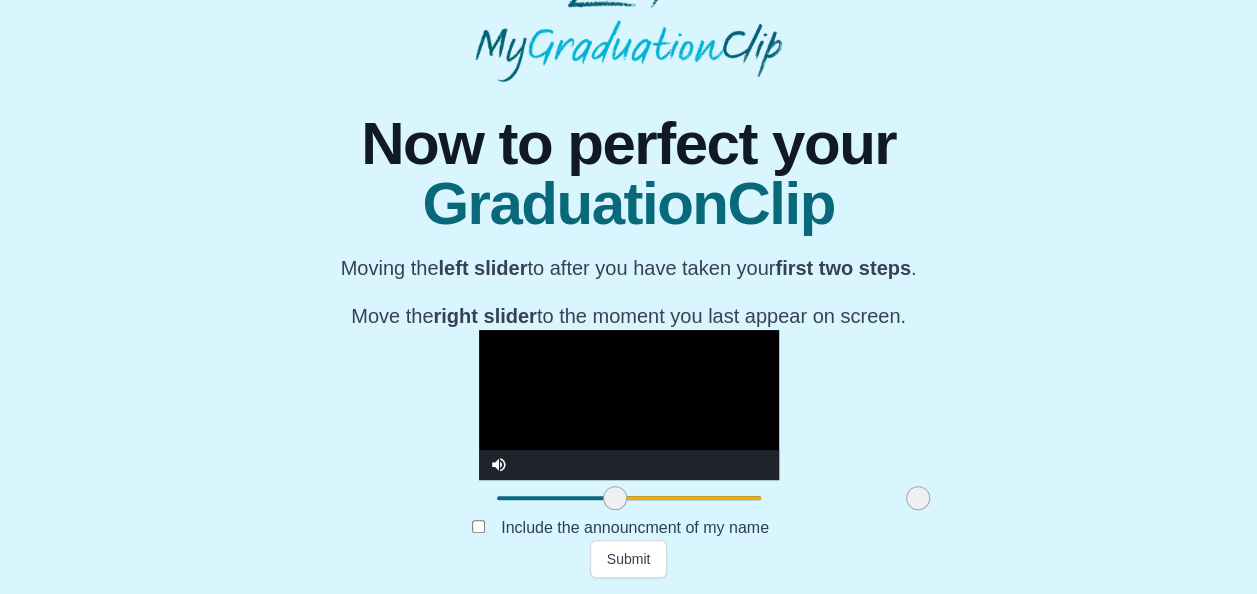 drag, startPoint x: 612, startPoint y: 546, endPoint x: 747, endPoint y: 550, distance: 135.05925 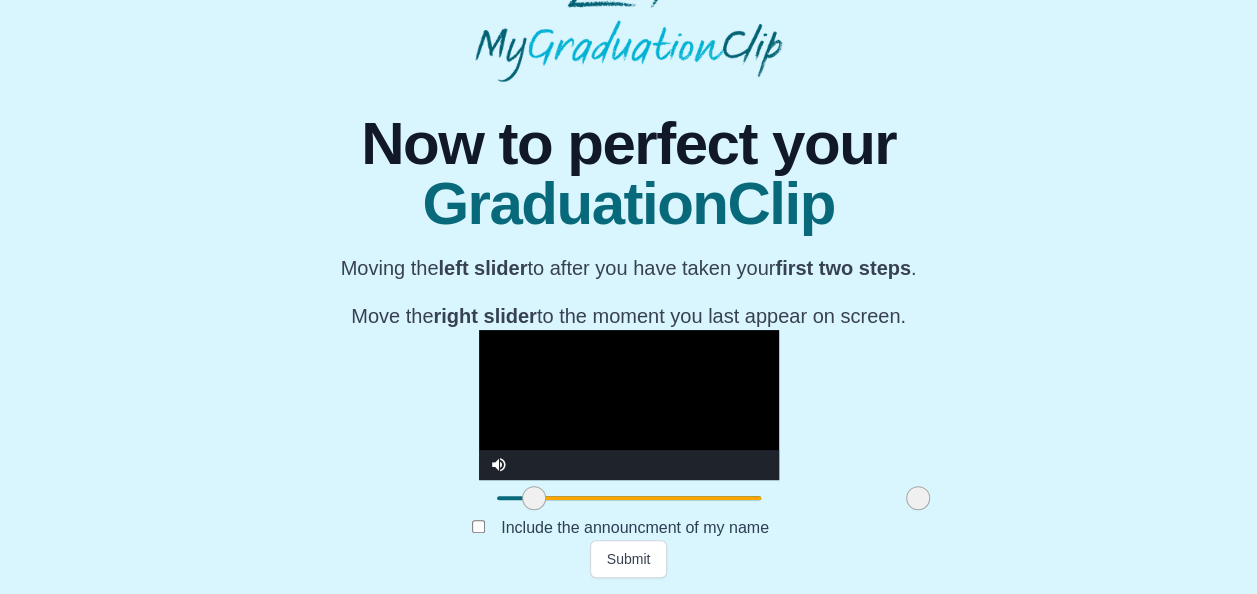 drag, startPoint x: 450, startPoint y: 496, endPoint x: 369, endPoint y: 484, distance: 81.88406 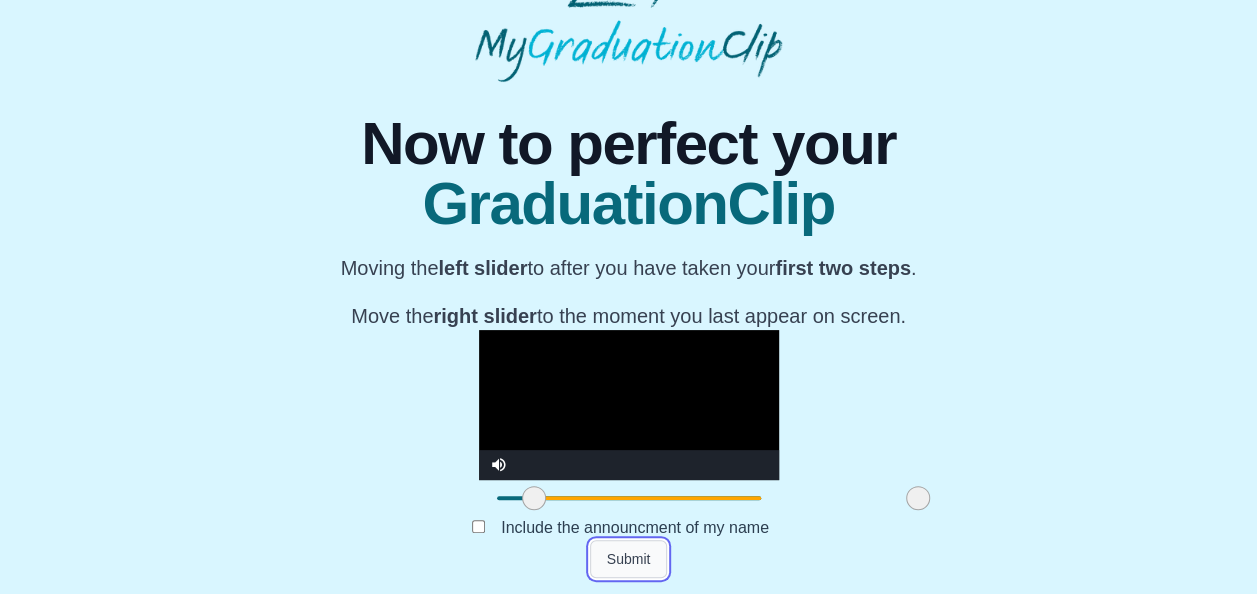 click on "Submit" at bounding box center [629, 559] 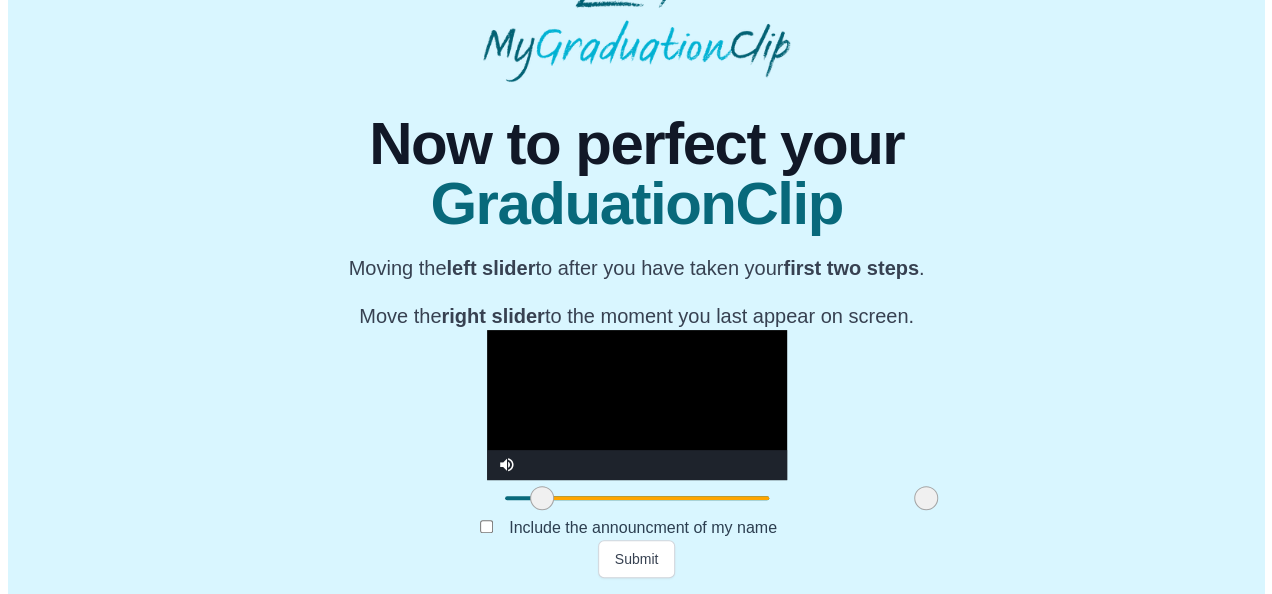 scroll, scrollTop: 0, scrollLeft: 0, axis: both 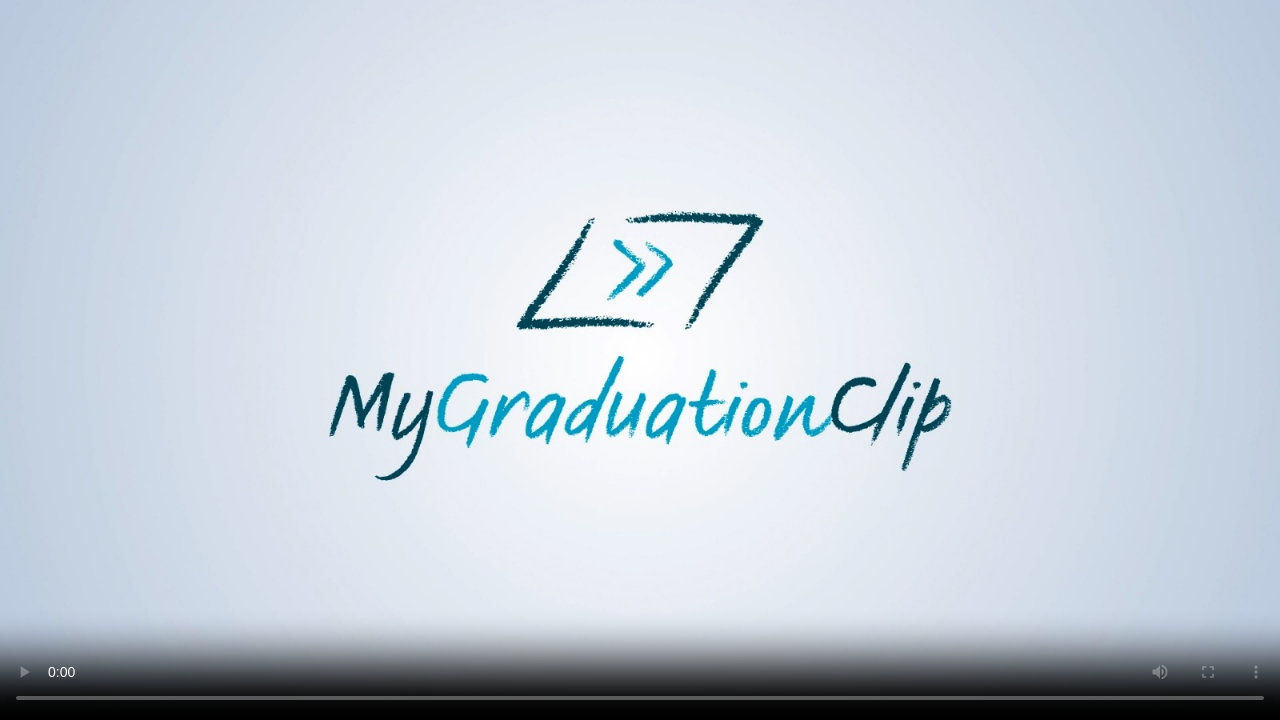 type 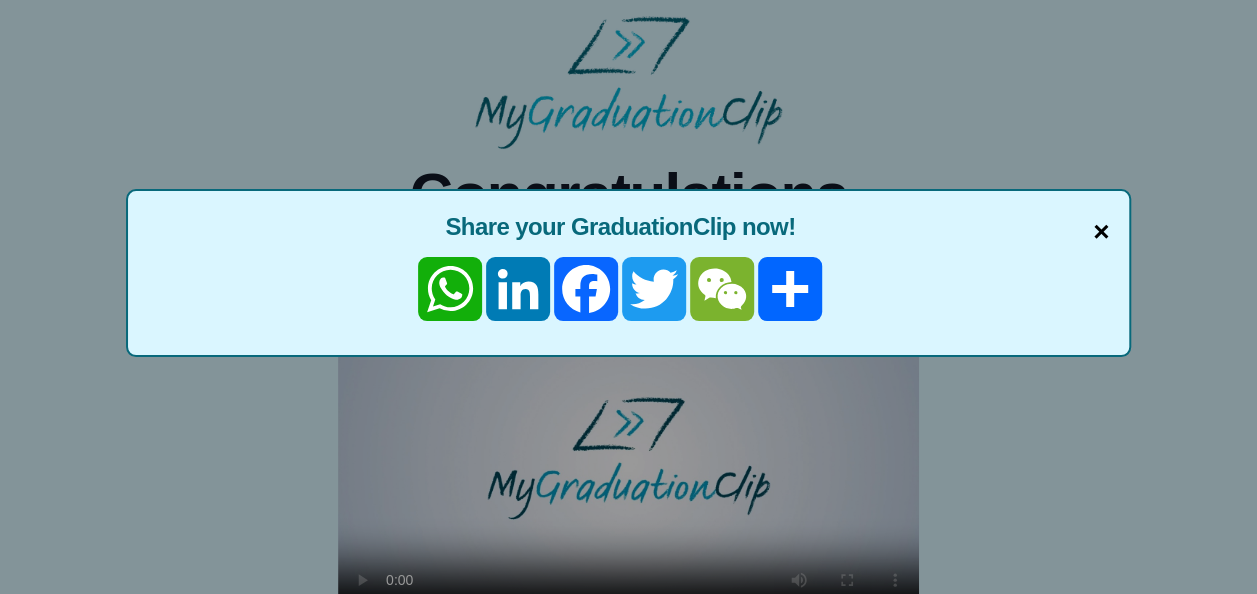 click on "×" at bounding box center [1101, 232] 